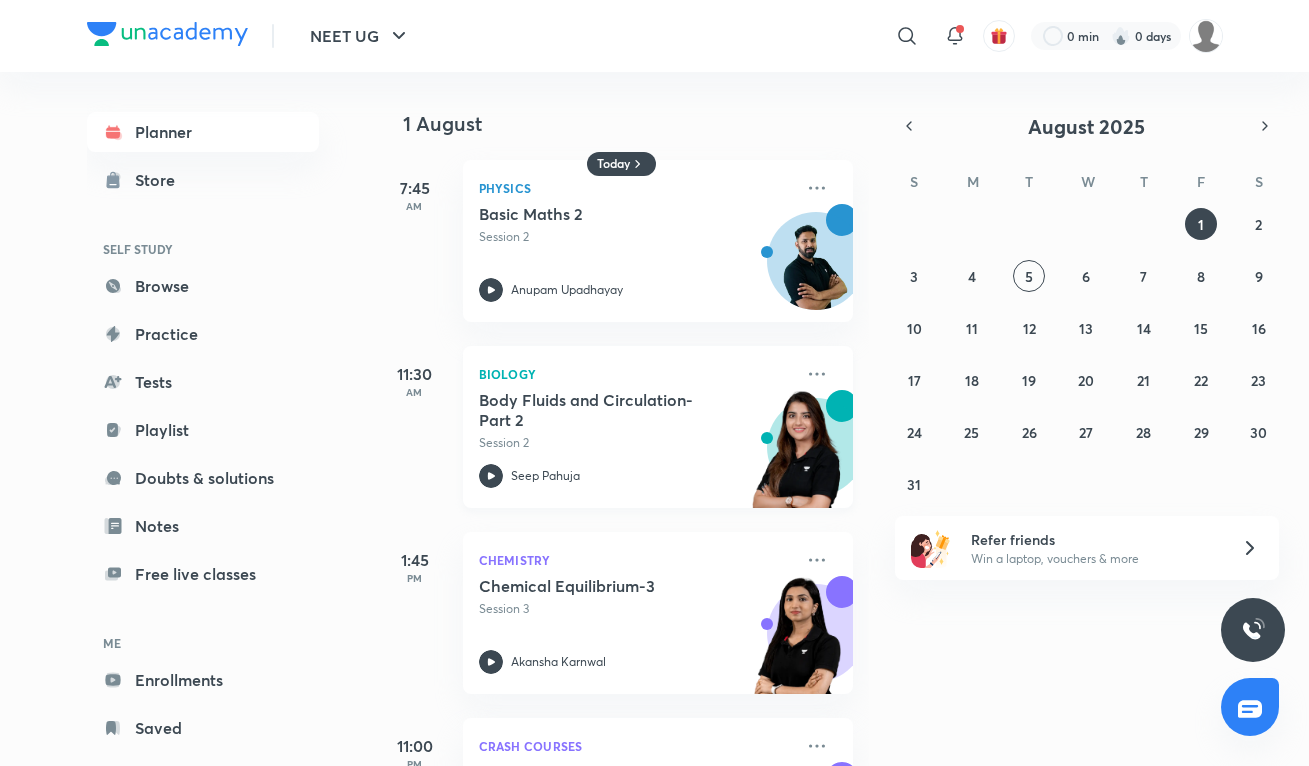 scroll, scrollTop: 0, scrollLeft: 0, axis: both 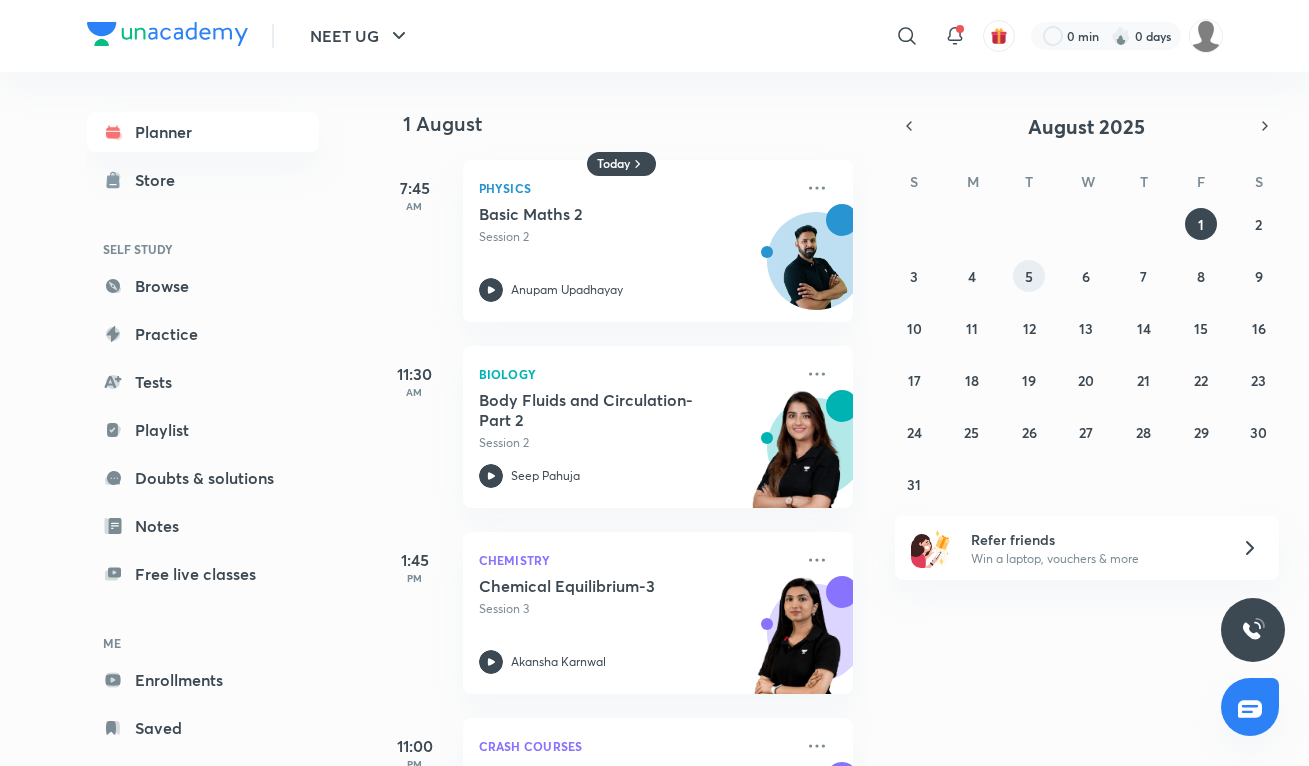 click on "5" at bounding box center [1029, 276] 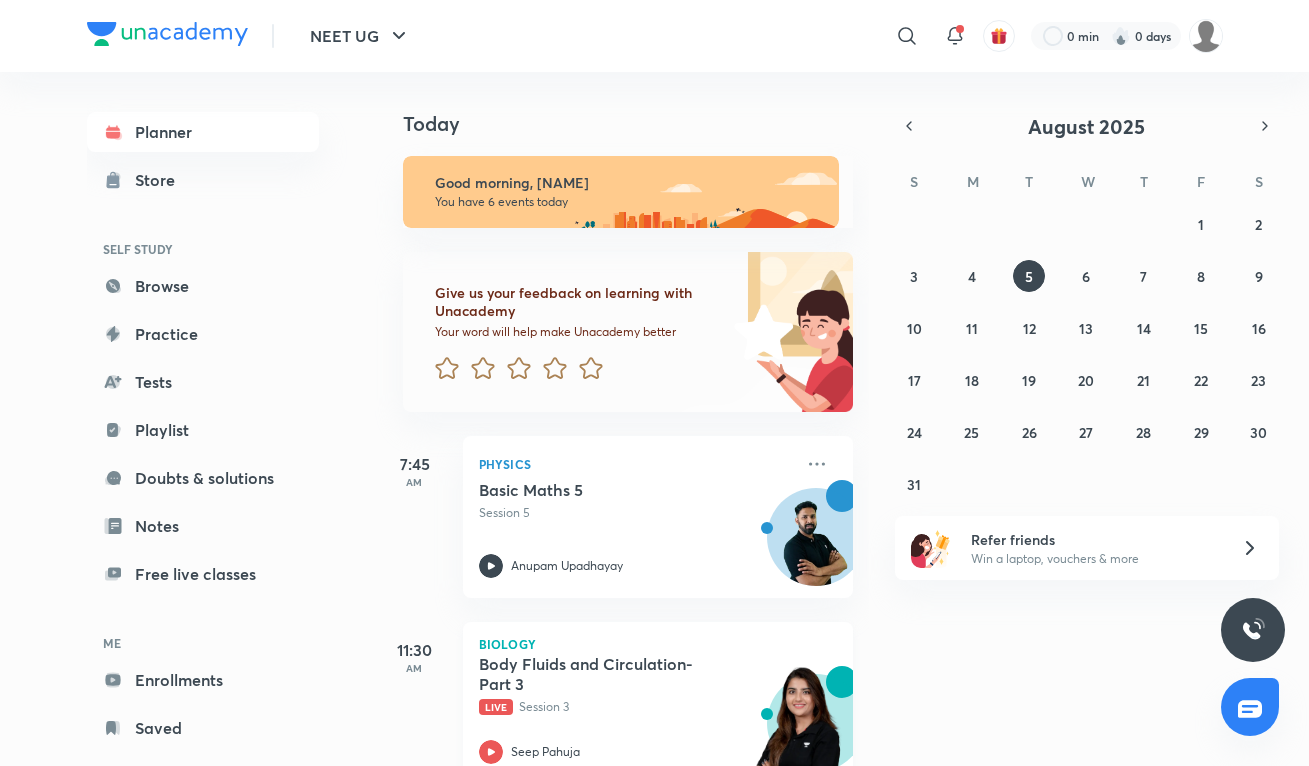 click on "Body Fluids and Circulation- Part 3" at bounding box center (603, 674) 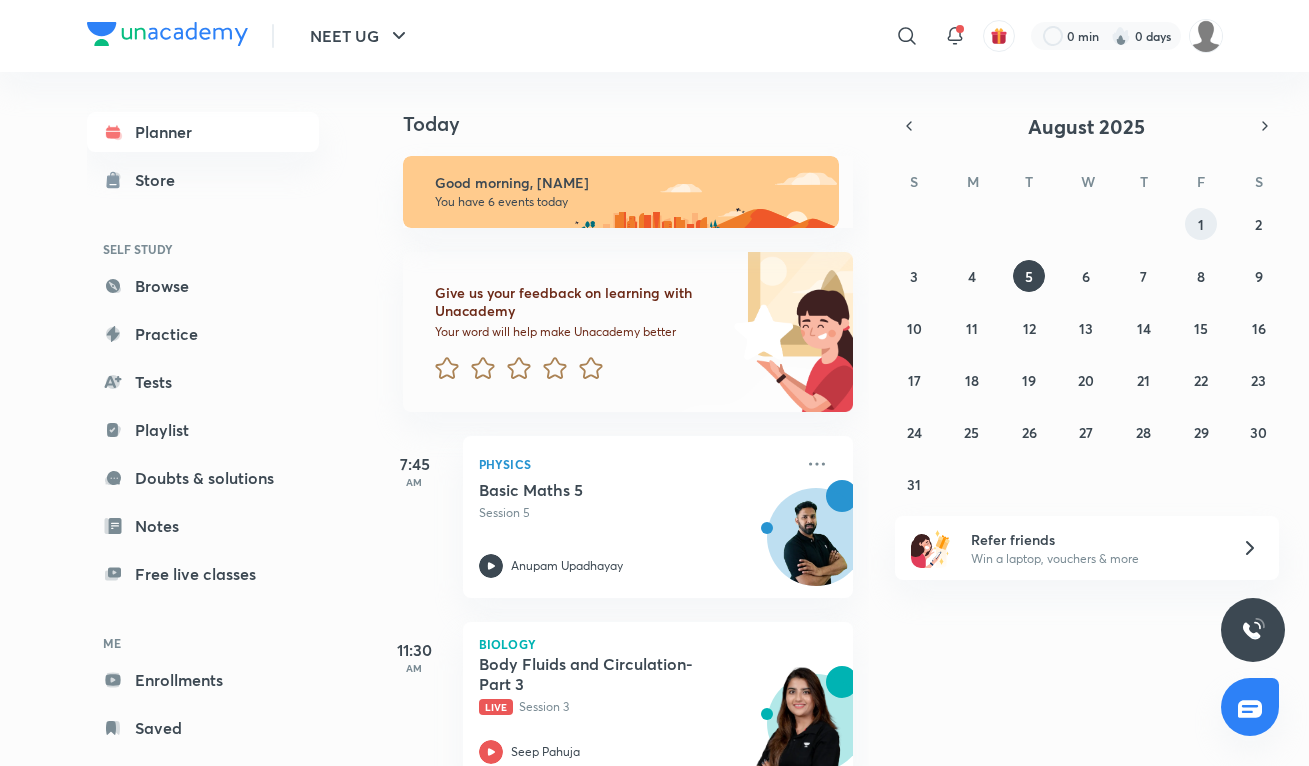 click on "1" at bounding box center [1201, 224] 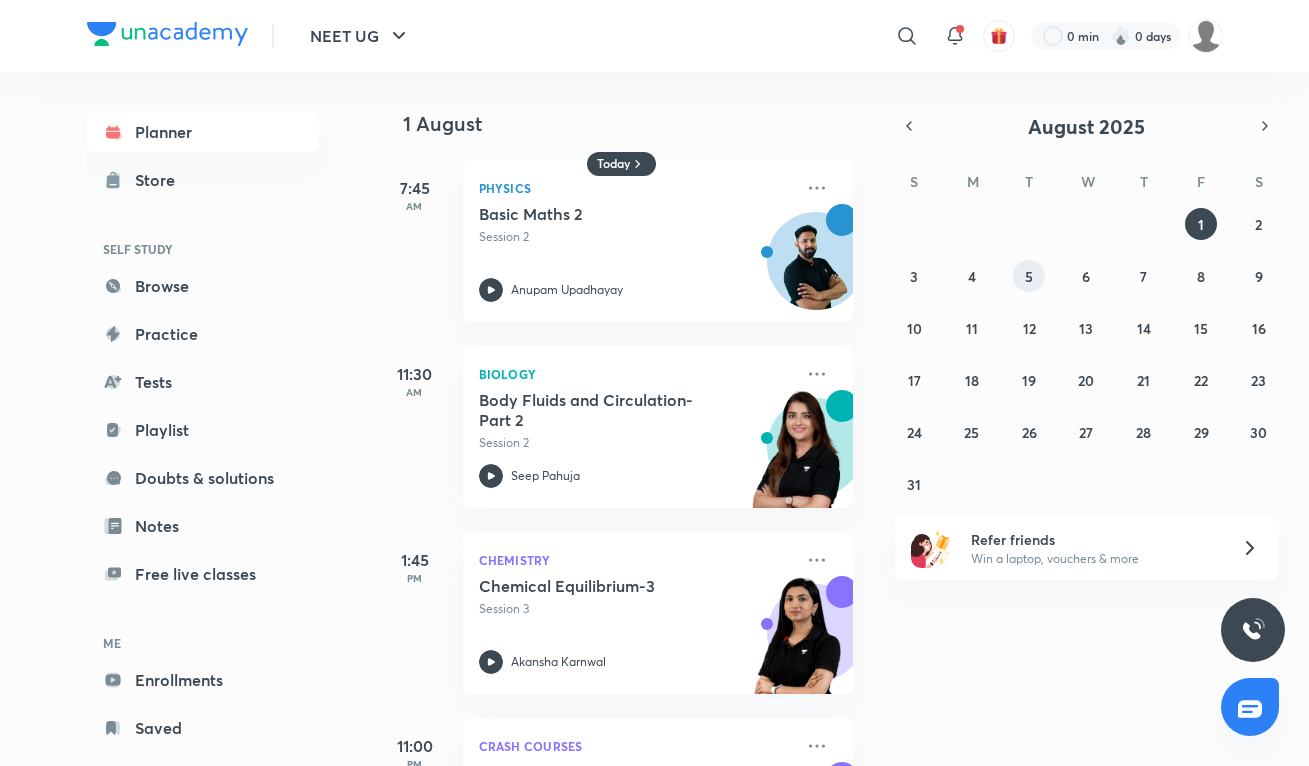 click on "5" at bounding box center [1029, 276] 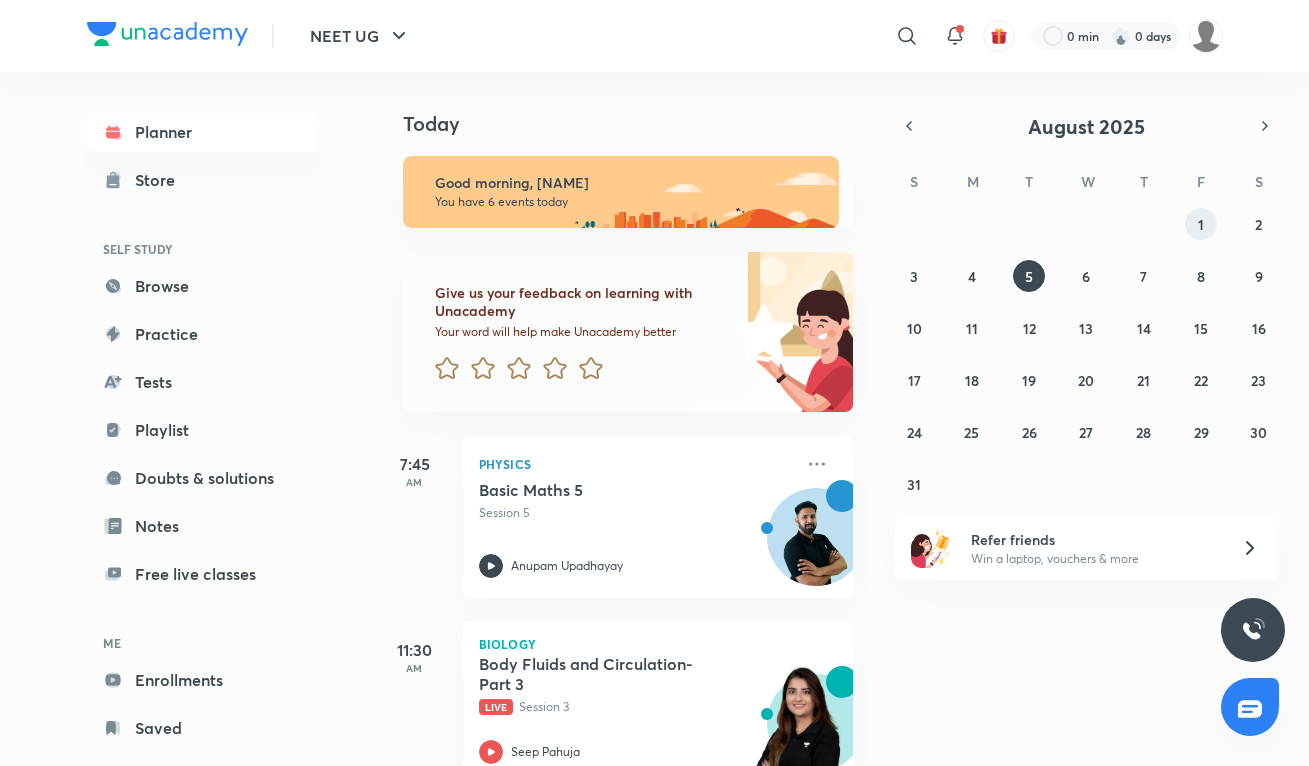 click on "1" at bounding box center [1201, 224] 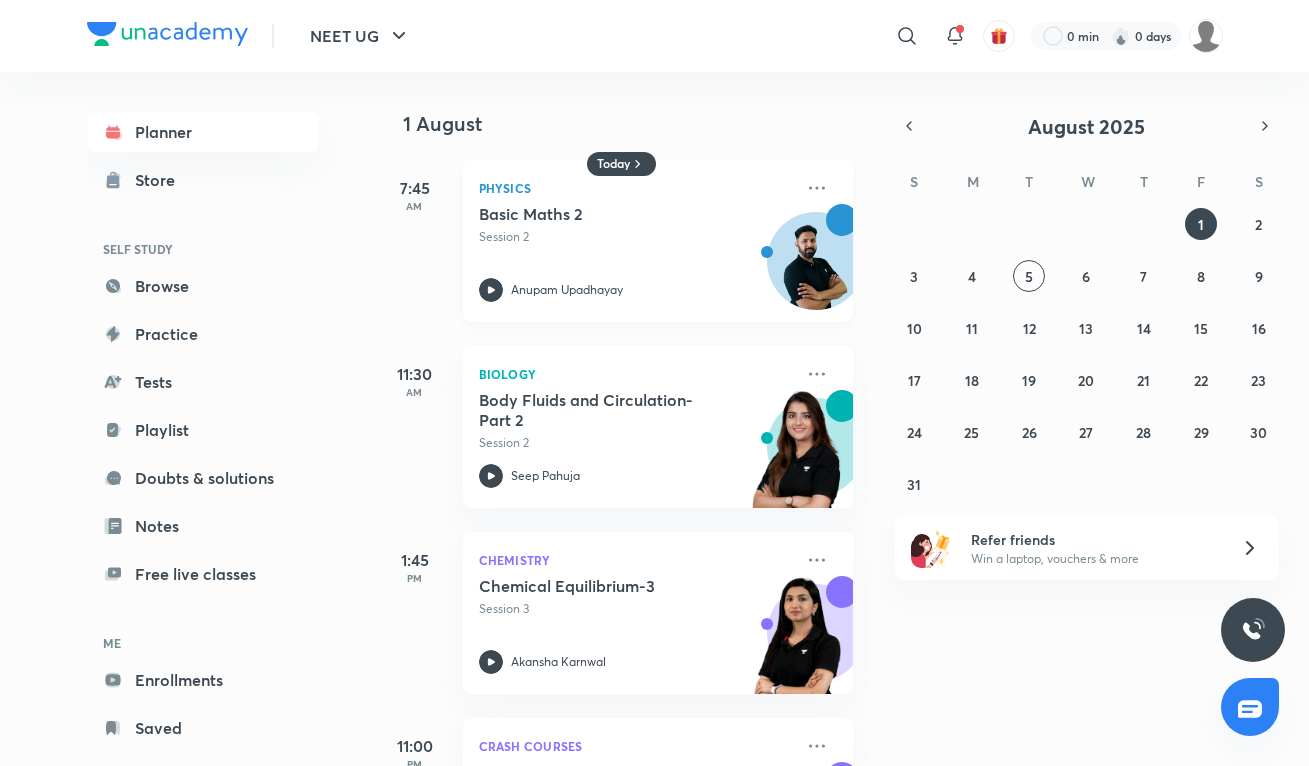 click on "[SUBJECT] [TOPIC] [SESSION] [NAME]" at bounding box center [636, 253] 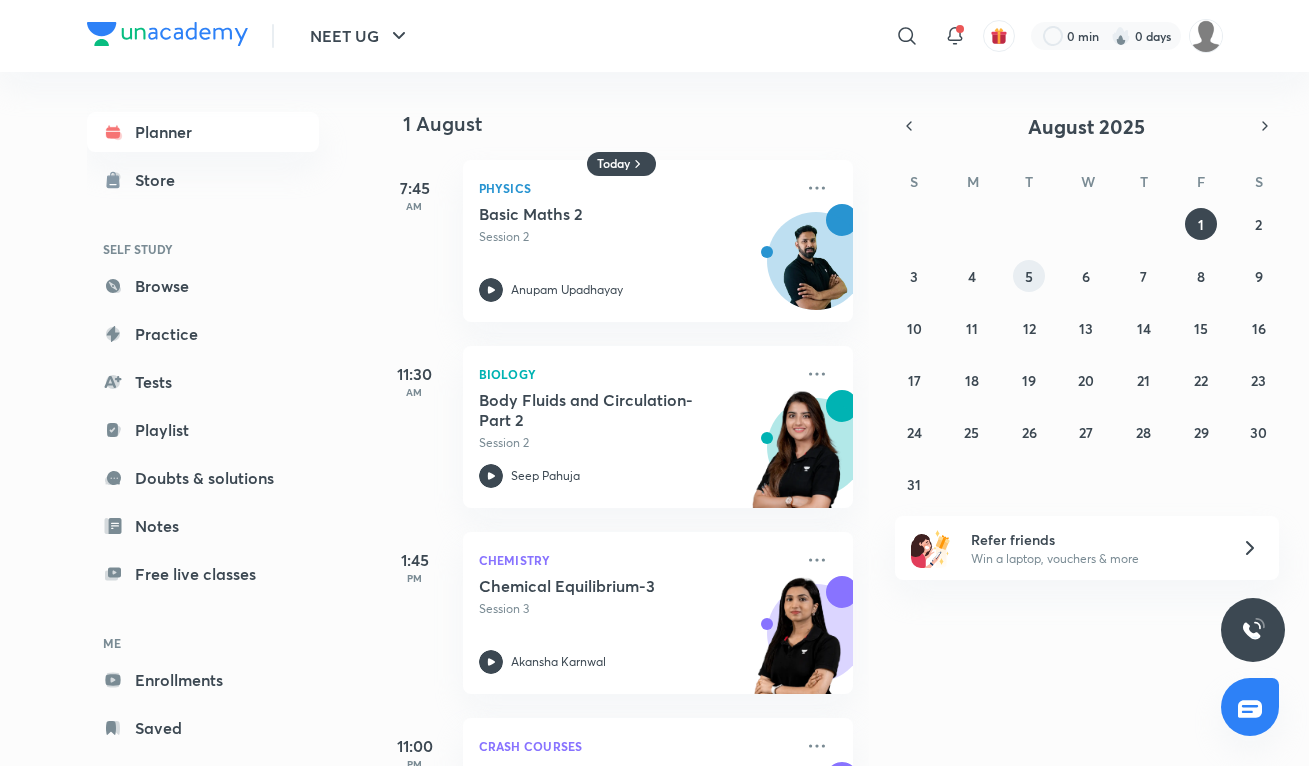 click on "5" at bounding box center [1029, 276] 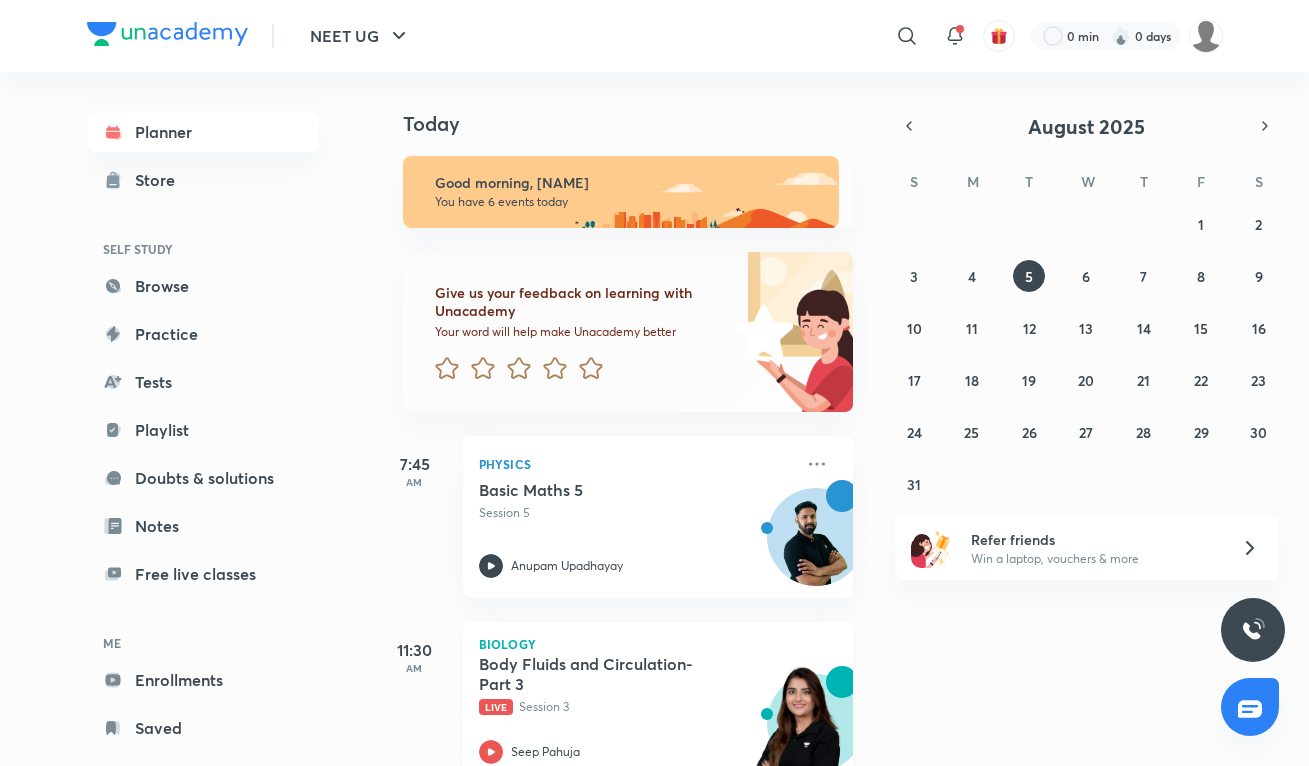 click on "Body Fluids and Circulation- Part 3" at bounding box center [603, 674] 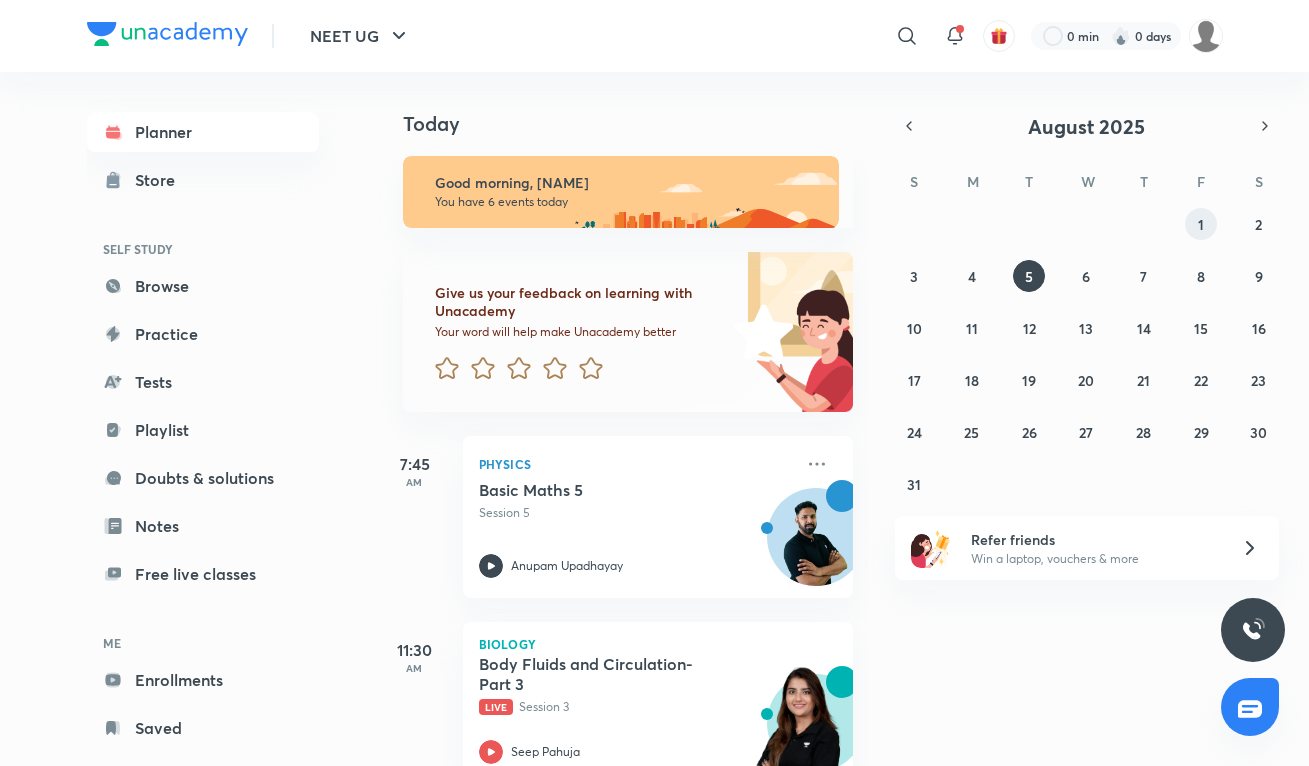 click on "1" at bounding box center [1201, 224] 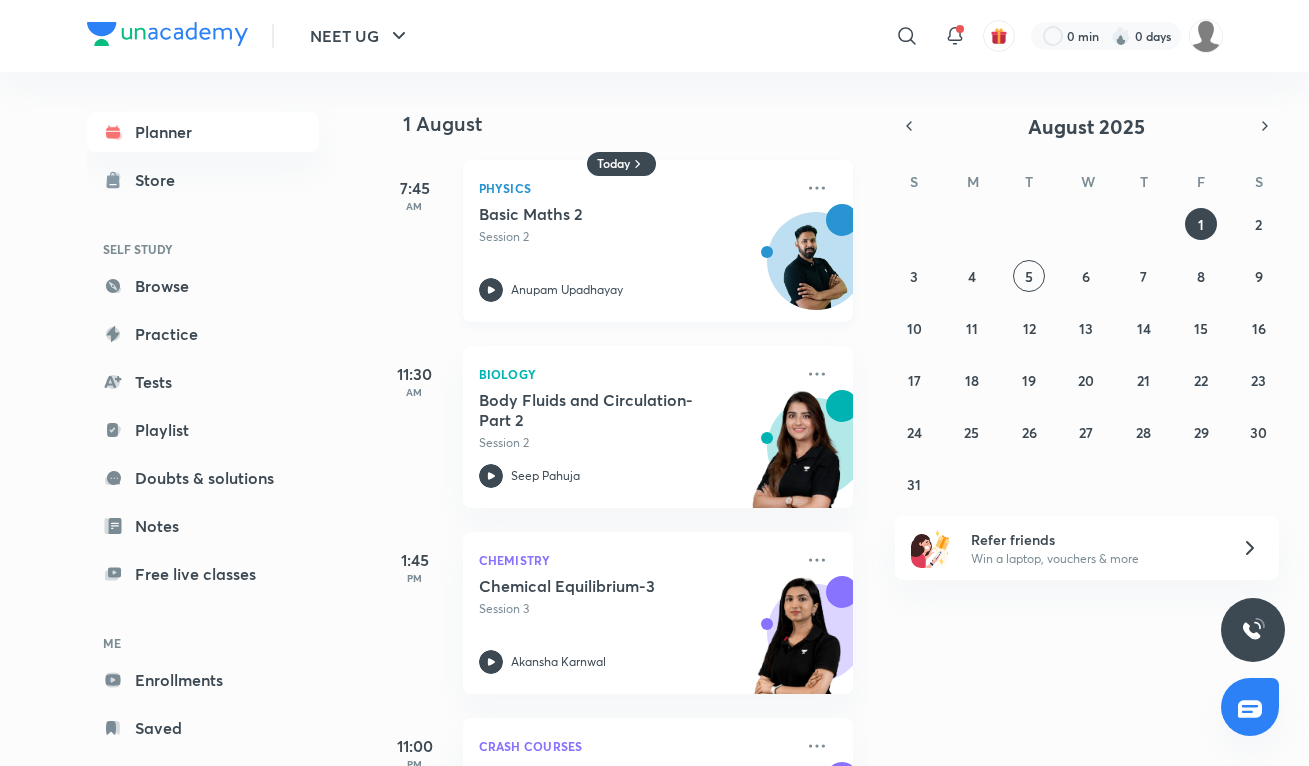 click on "Anupam Upadhayay" at bounding box center [636, 290] 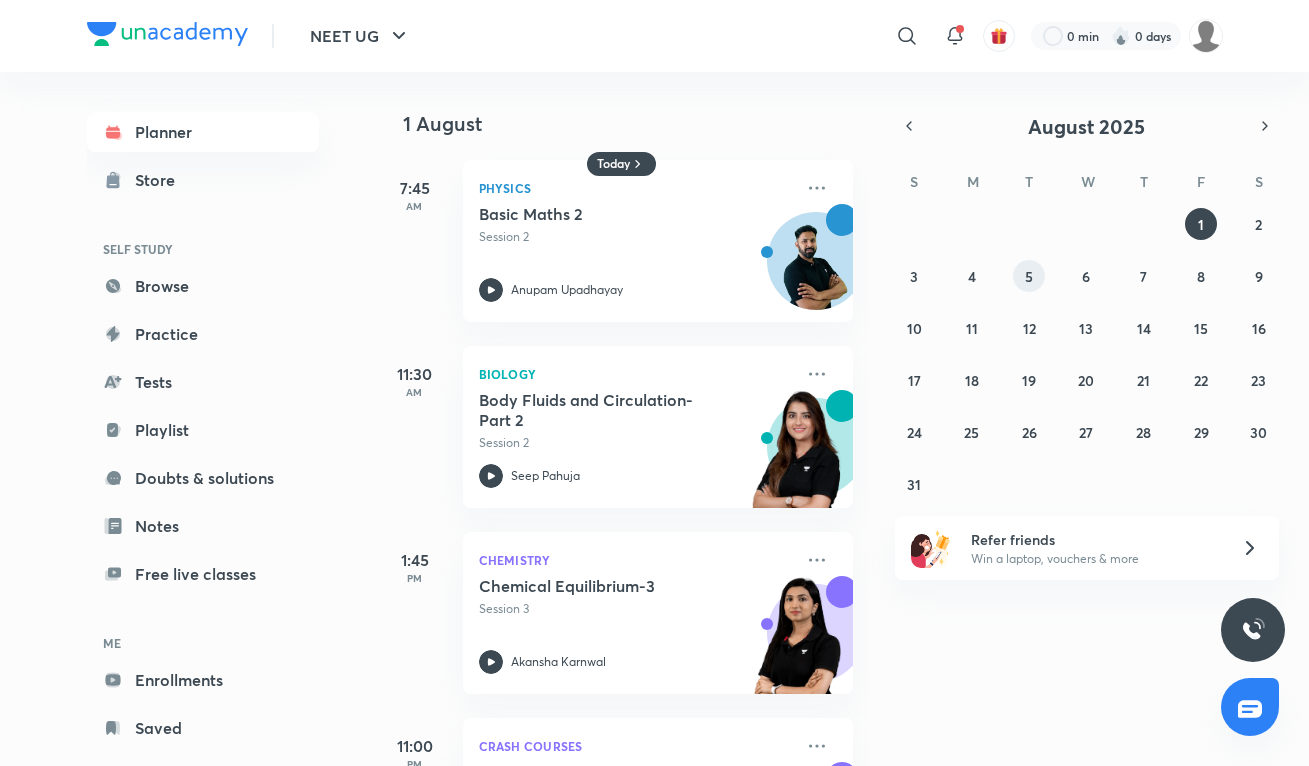 click on "5" at bounding box center (1029, 276) 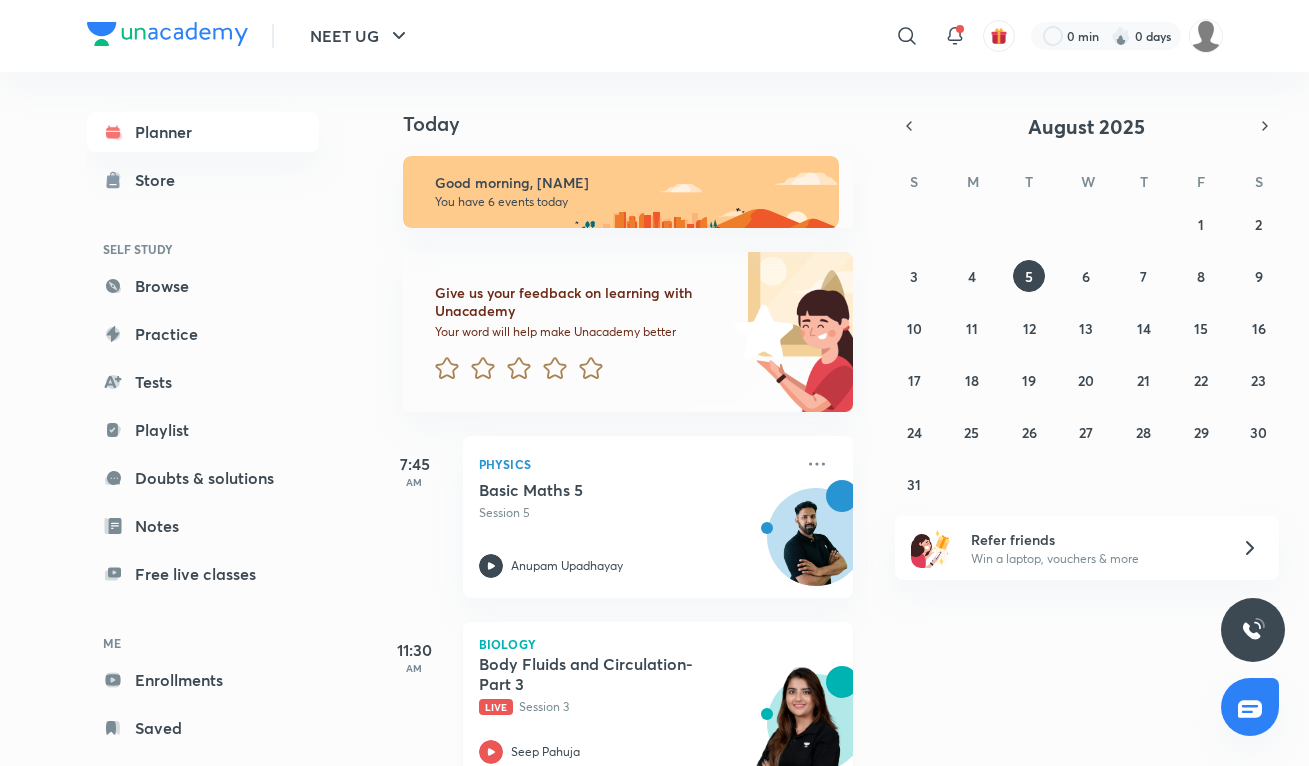 click on "Body Fluids and Circulation- Part 3" at bounding box center (603, 674) 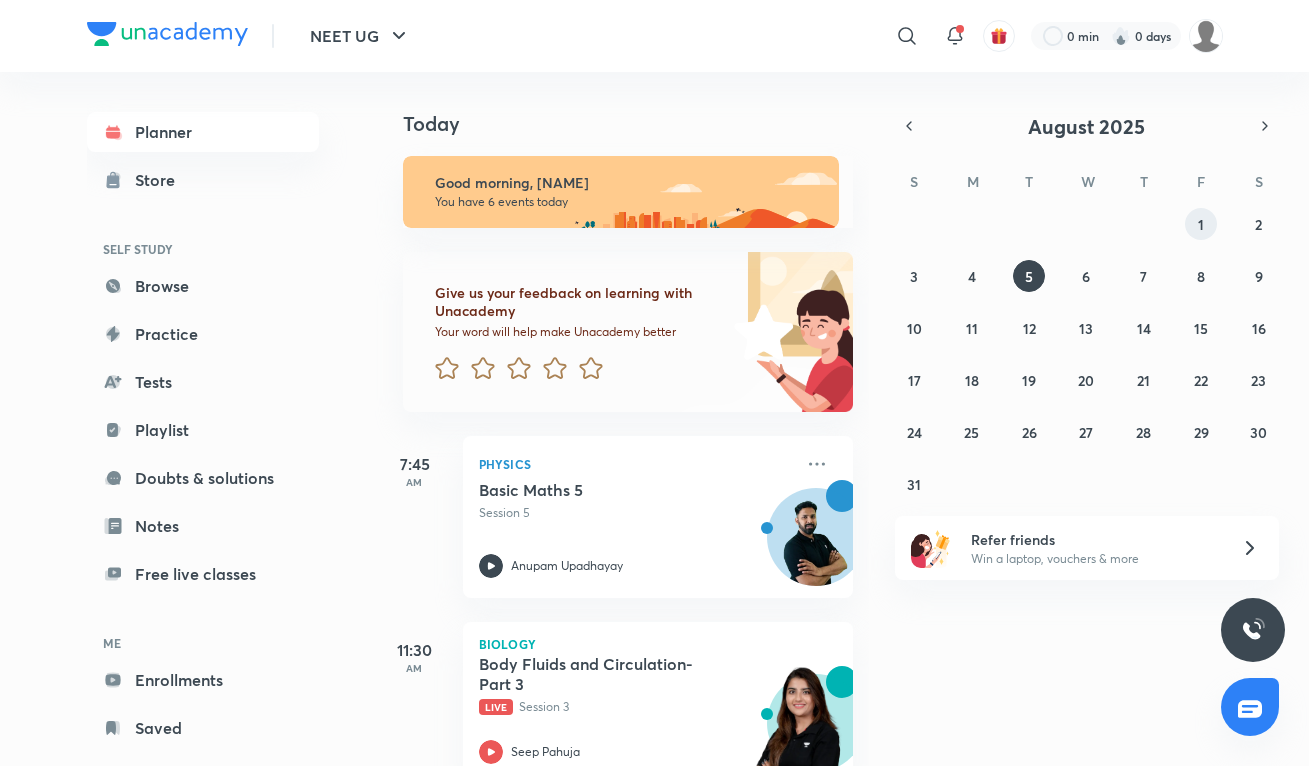 click on "1" at bounding box center (1201, 224) 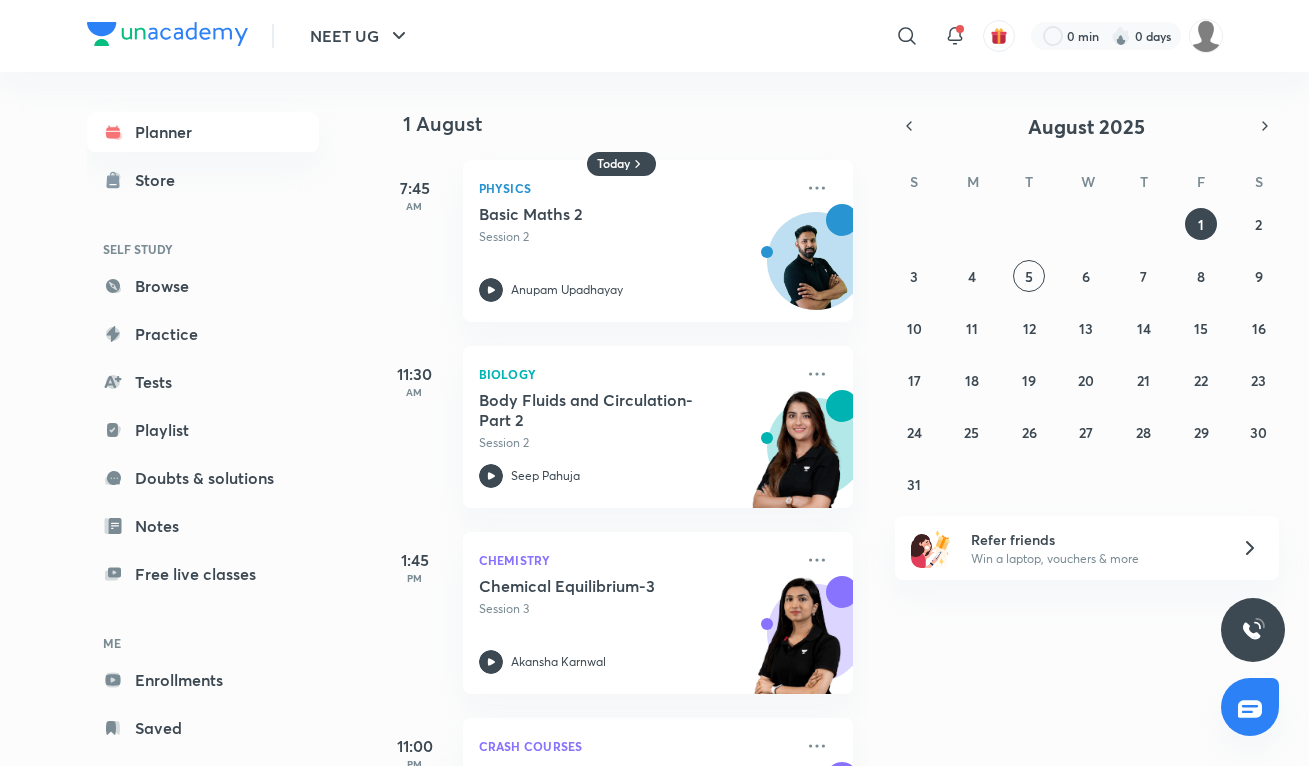 click on "[DATE] [TIME] [SUBJECT] [TOPIC] [SESSION] [NAME] [TIME] [SUBJECT] [TOPIC] [SESSION] [NAME] [TIME] [SUBJECT] [TOPIC] [SESSION] [NAME] [TIME] [COURSE] [BATCH] [SUBJECT] [TOPIC] [NAME]" at bounding box center (622, 419) 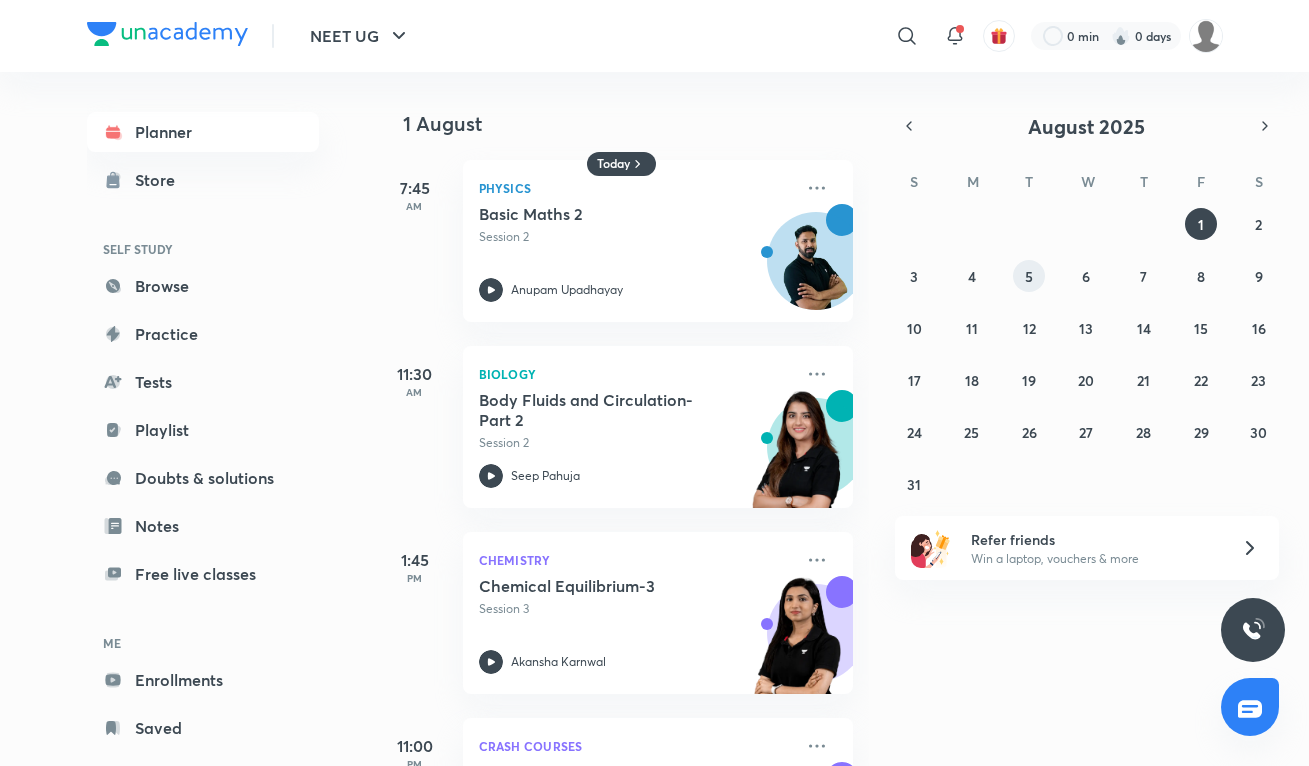 click on "5" at bounding box center [1029, 276] 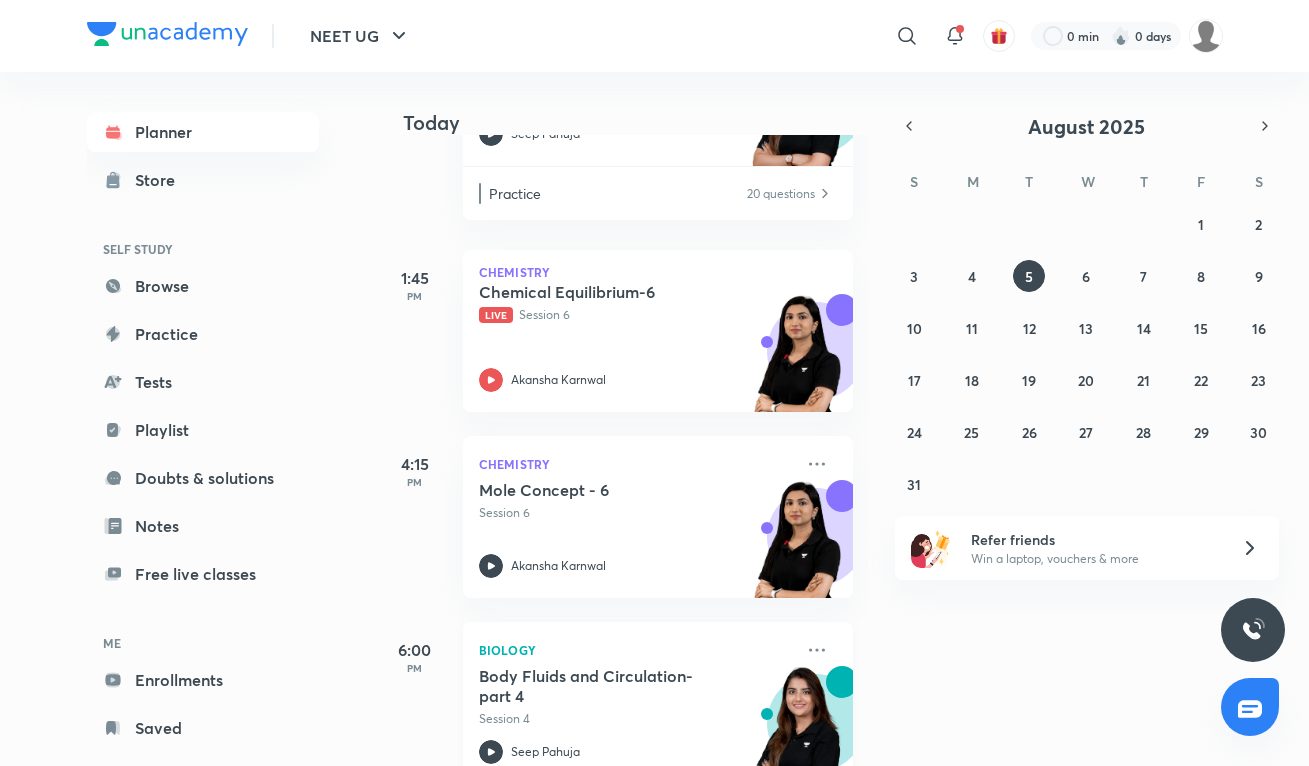 scroll, scrollTop: 591, scrollLeft: 0, axis: vertical 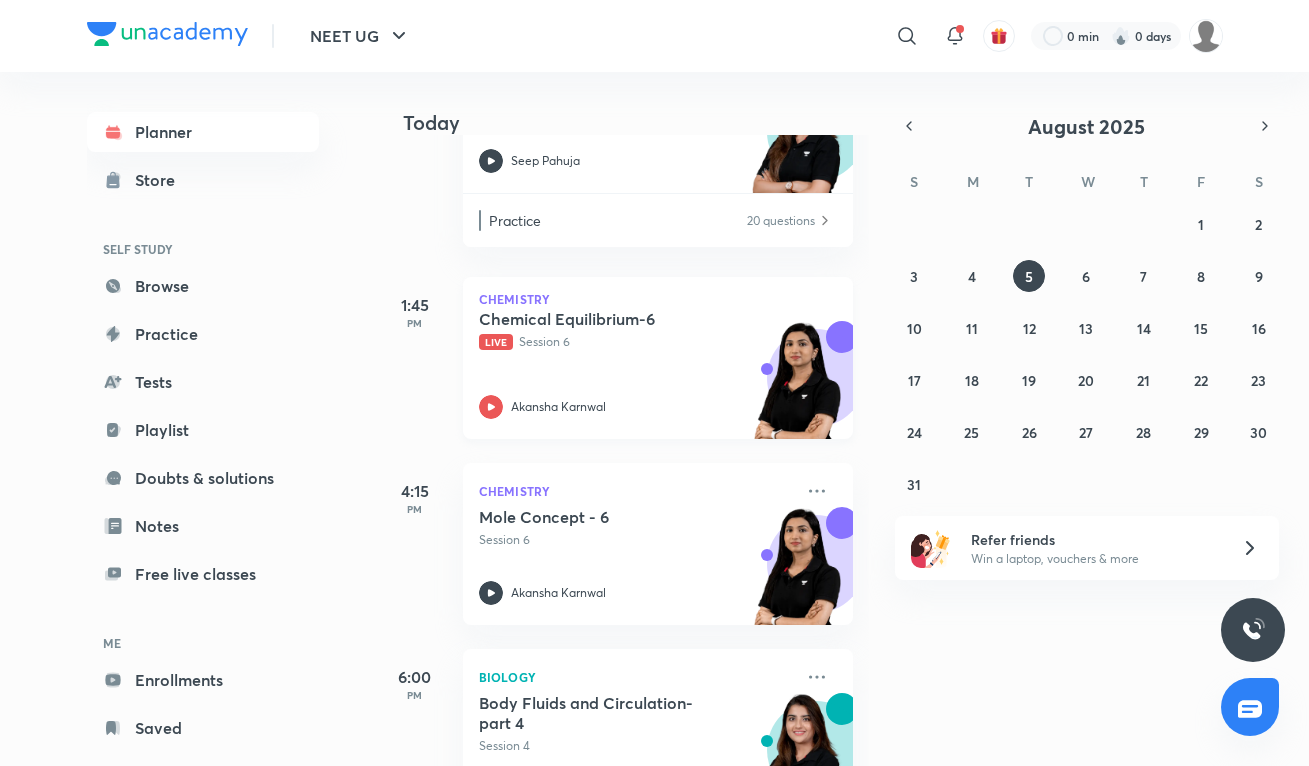 click on "Akansha Karnwal" at bounding box center [636, 407] 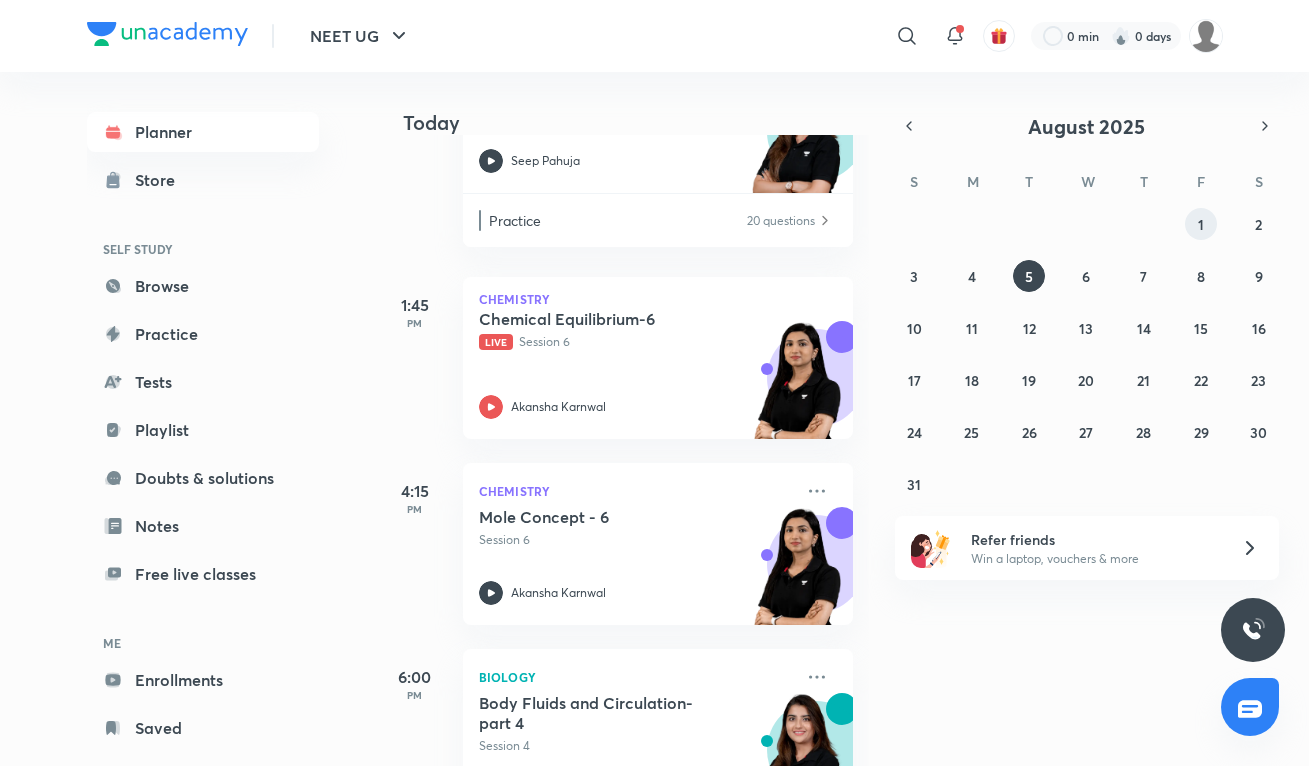 click on "1" at bounding box center [1201, 224] 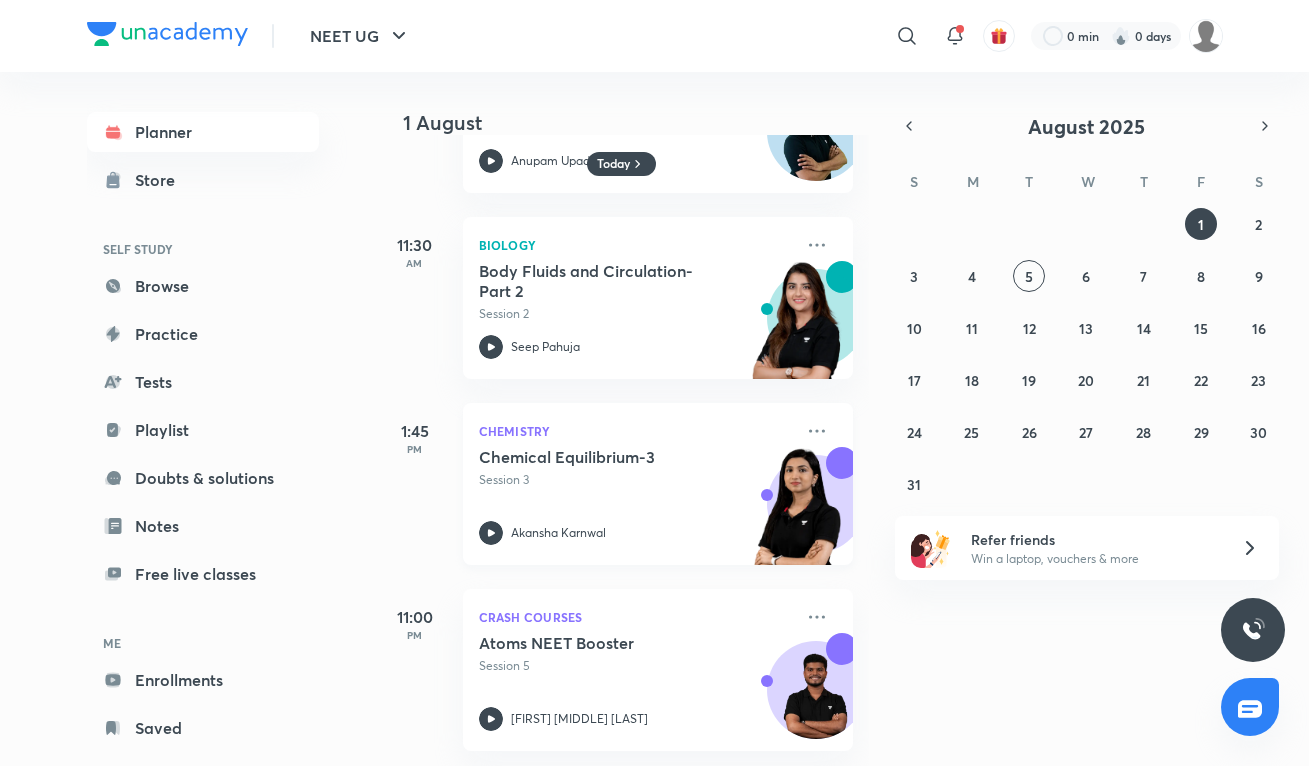 scroll, scrollTop: 130, scrollLeft: 0, axis: vertical 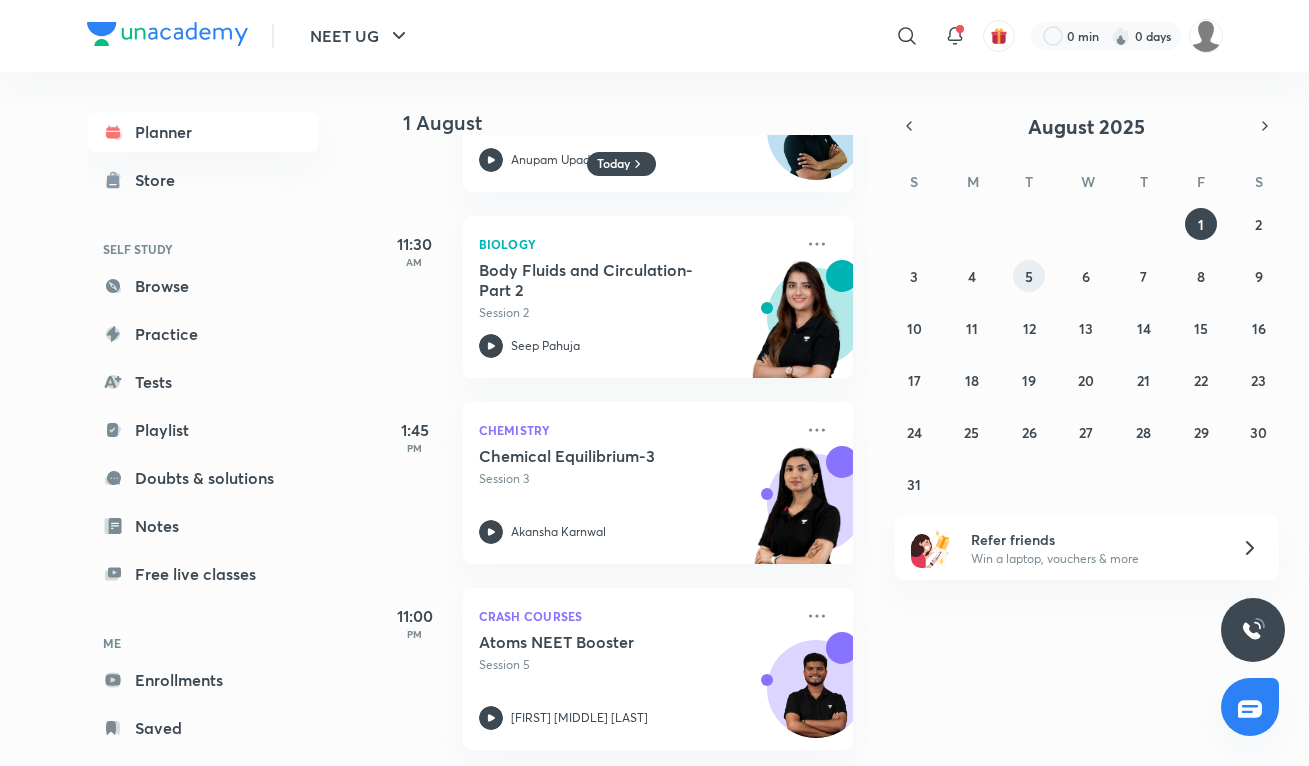 click on "5" at bounding box center (1029, 276) 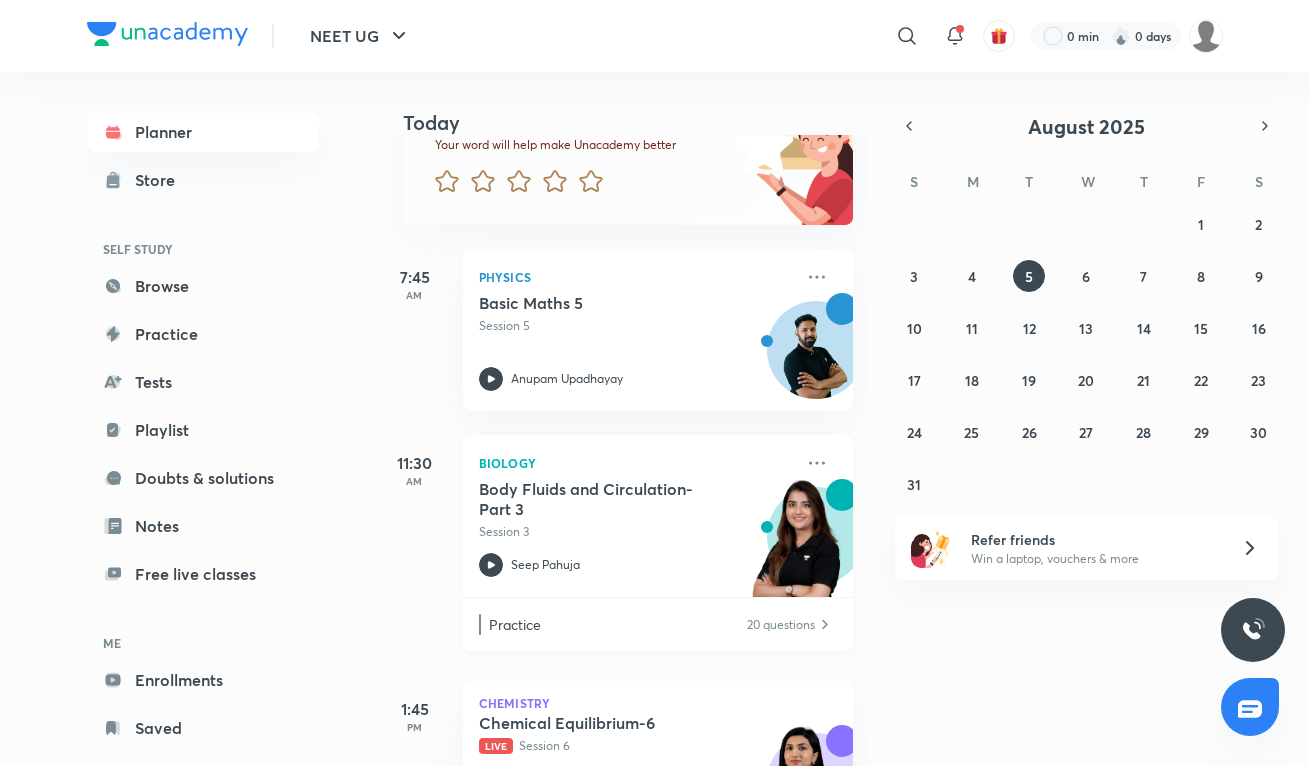 scroll, scrollTop: 193, scrollLeft: 0, axis: vertical 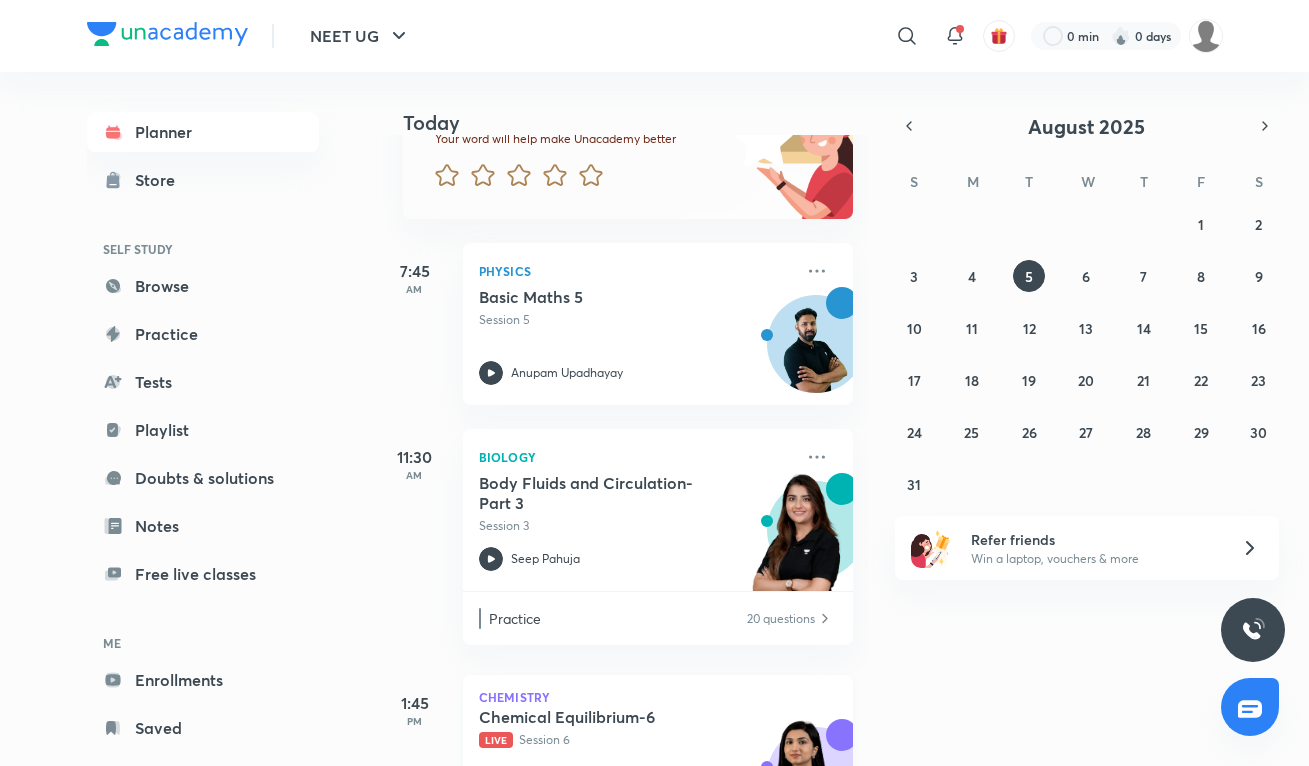 click on "Chemical Equilibrium-6" at bounding box center [603, 717] 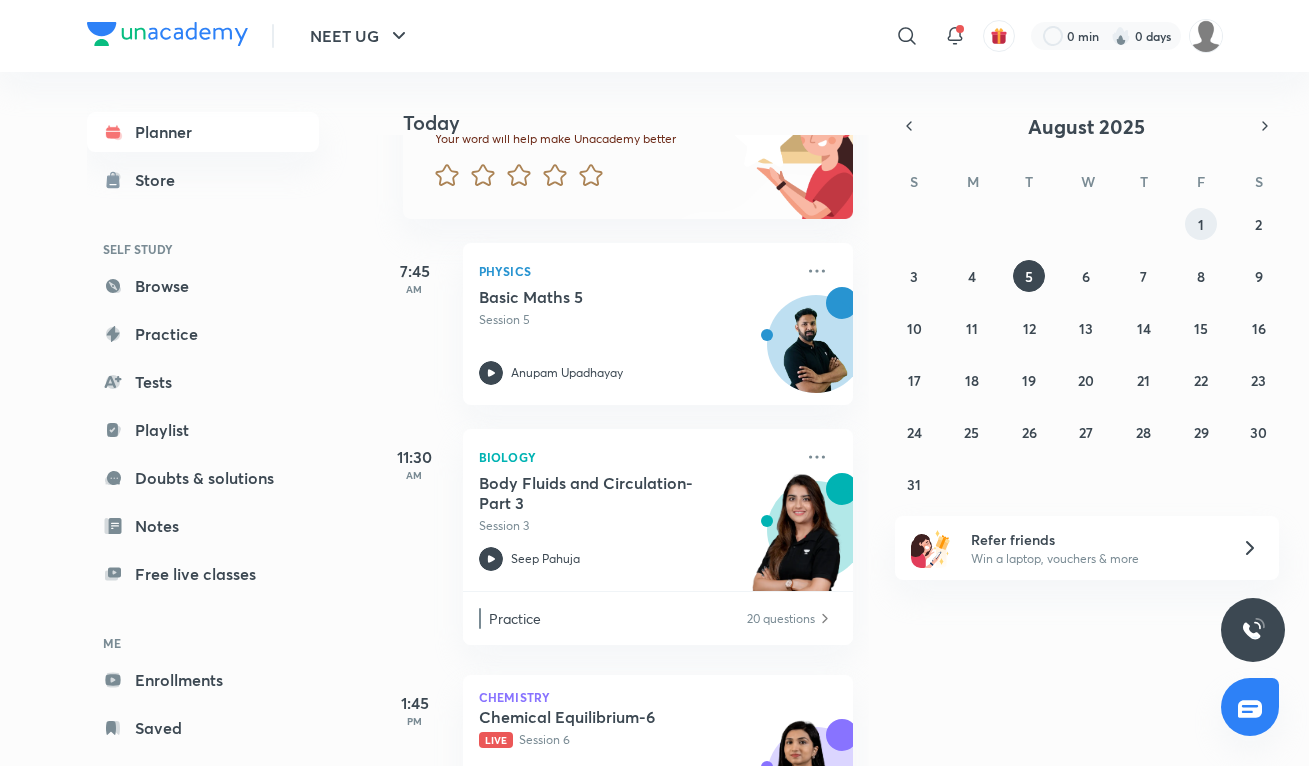 click on "1" at bounding box center [1201, 224] 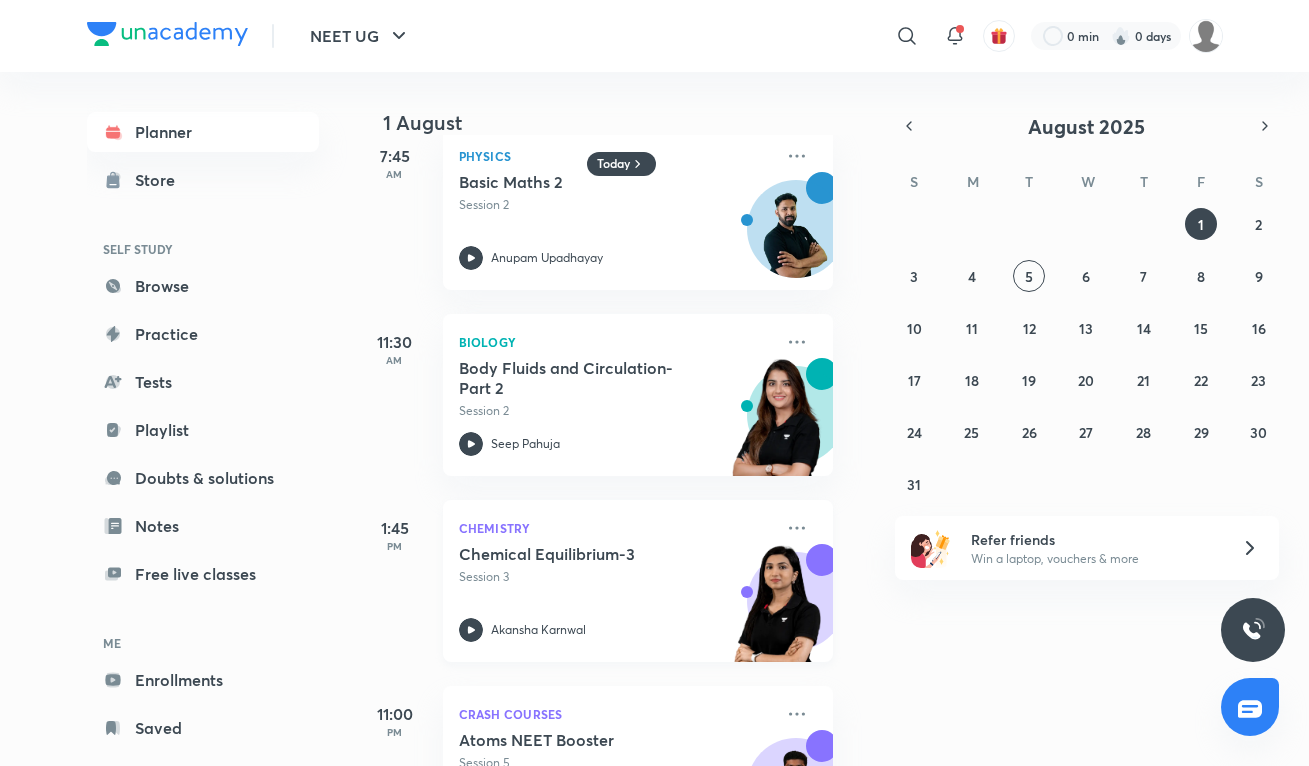 scroll, scrollTop: 0, scrollLeft: 0, axis: both 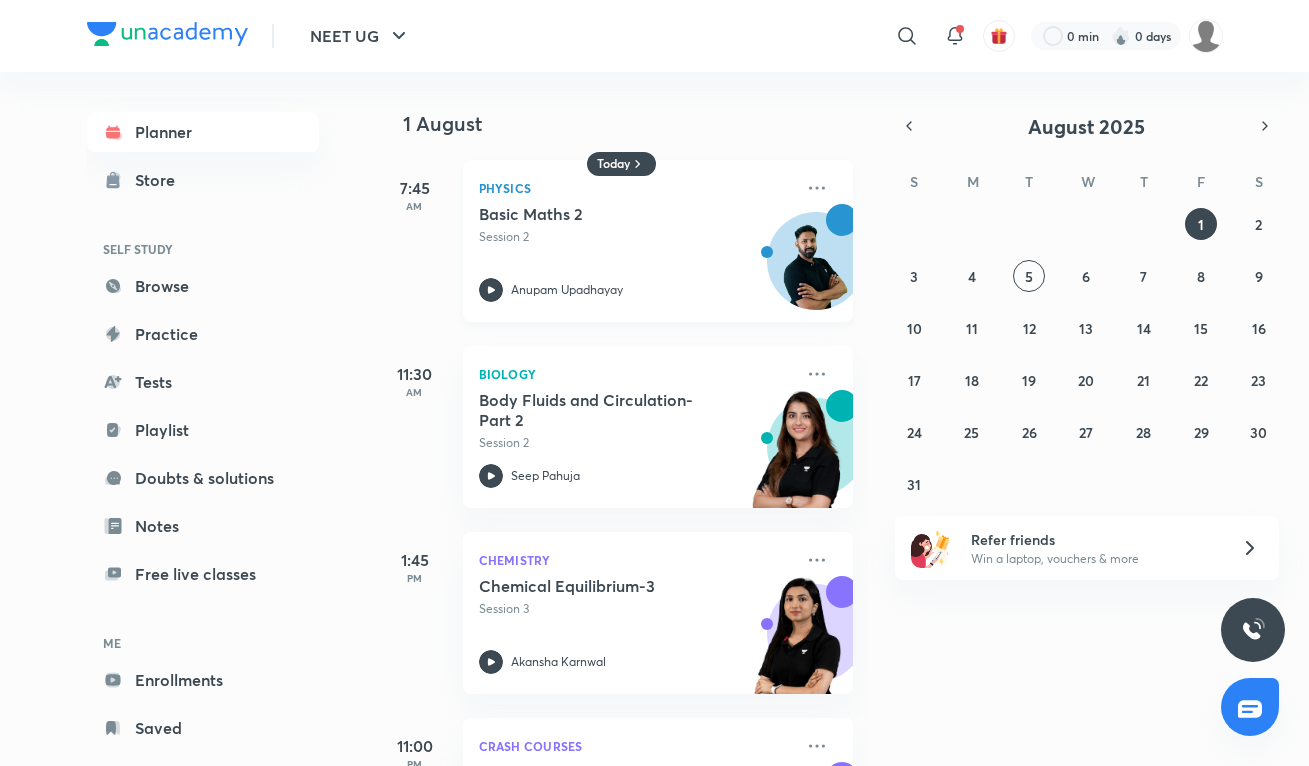 click on "Basic Maths 2" at bounding box center (603, 214) 